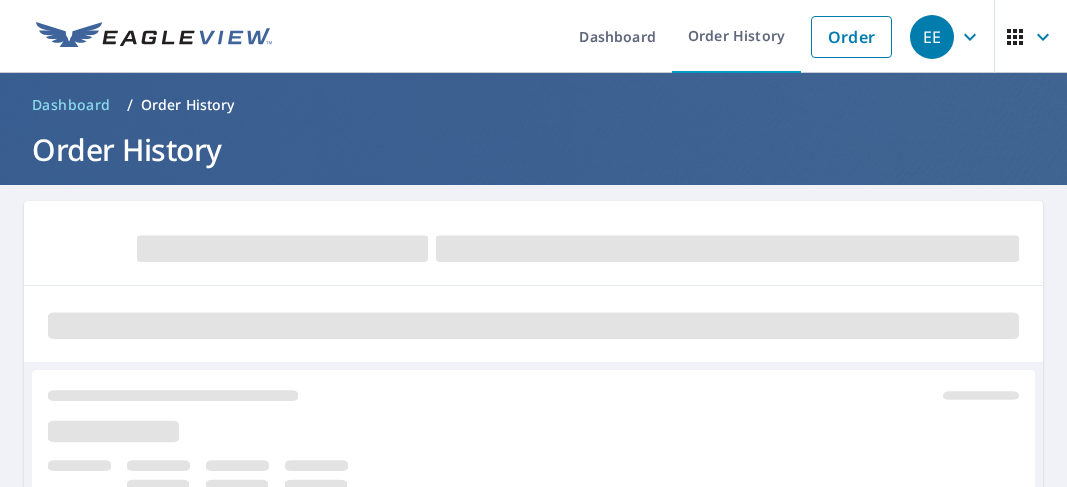 scroll, scrollTop: 0, scrollLeft: 0, axis: both 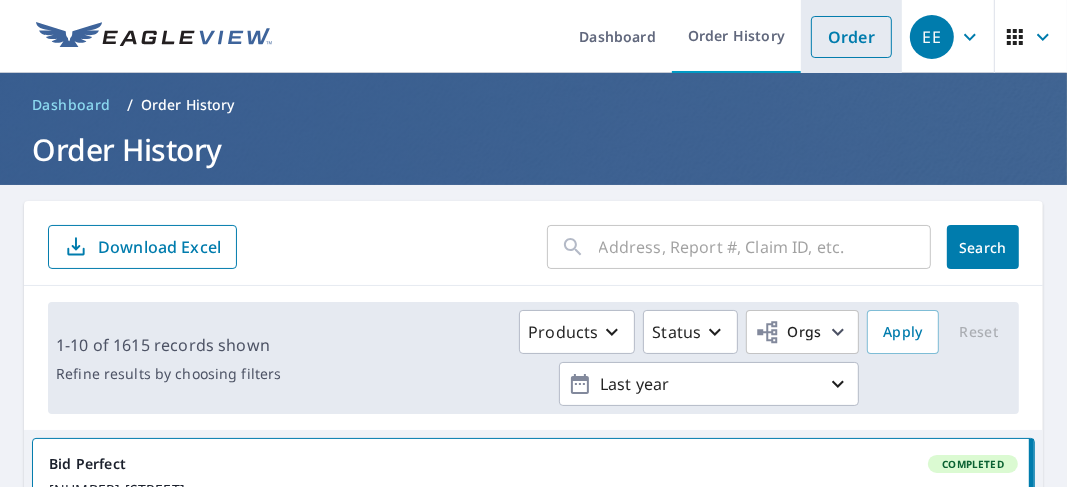 click on "Order" at bounding box center (851, 37) 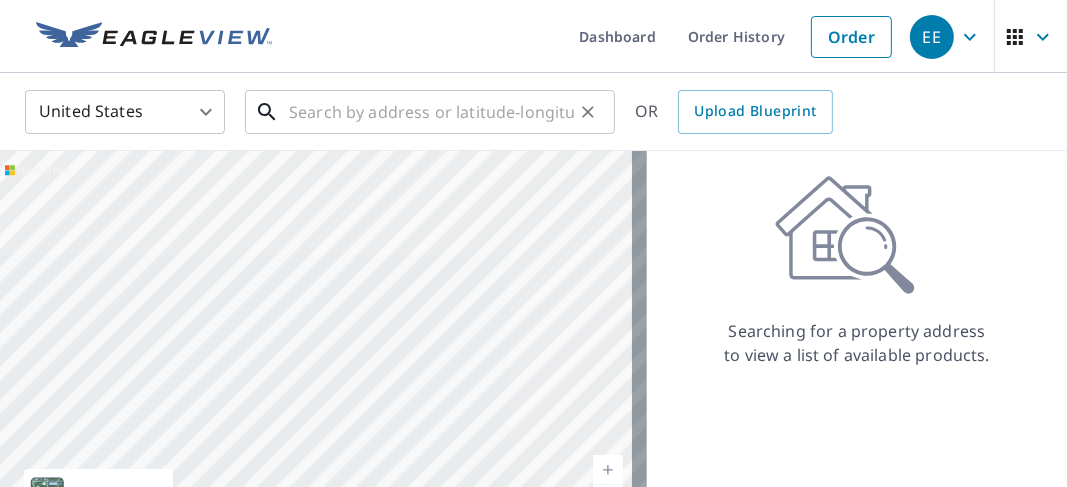 click at bounding box center (431, 112) 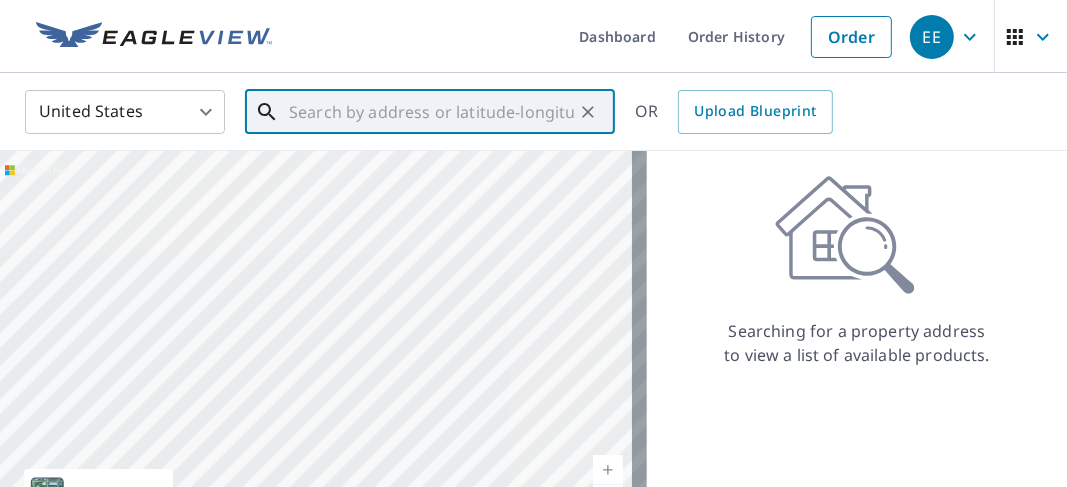 paste on "[NUMBER] [STREET]  [CITY], [STATE], [POSTAL_CODE]" 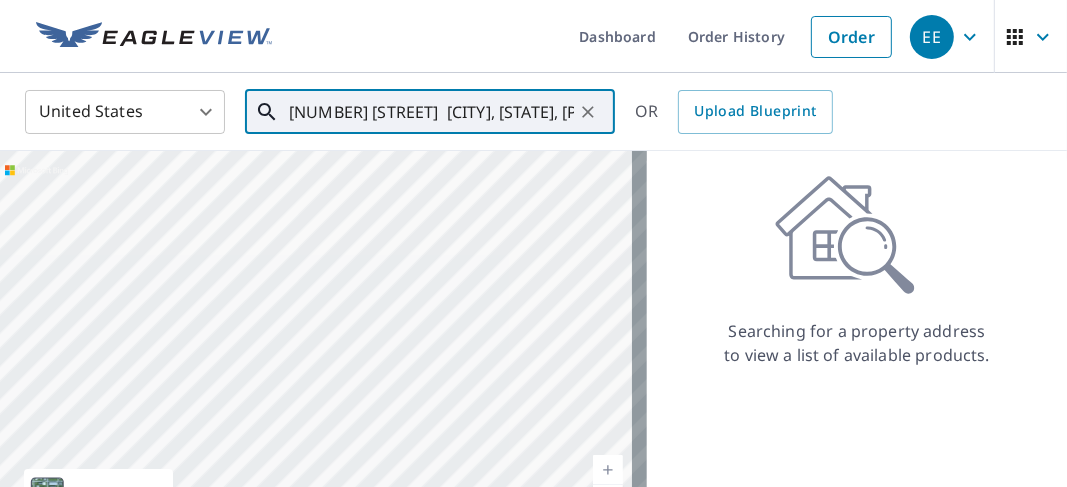 scroll, scrollTop: 0, scrollLeft: 39, axis: horizontal 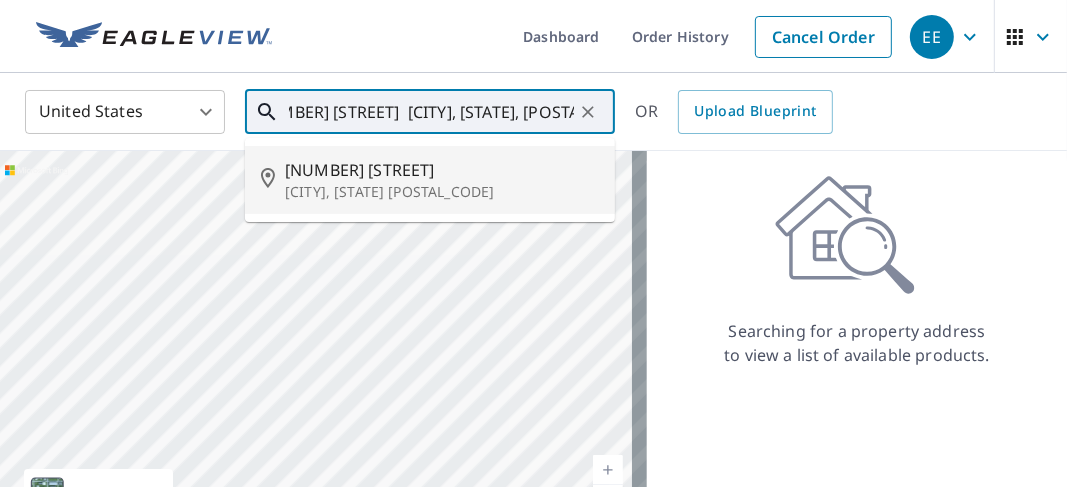 click on "[NUMBER] [STREET]" at bounding box center [442, 170] 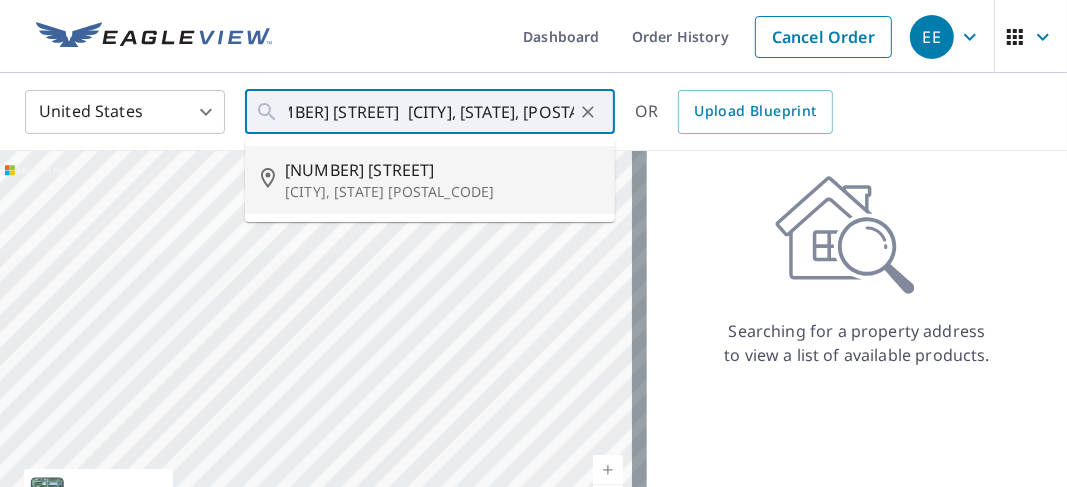 type on "[NUMBER] [STREET] [CITY], [STATE] [POSTAL_CODE]" 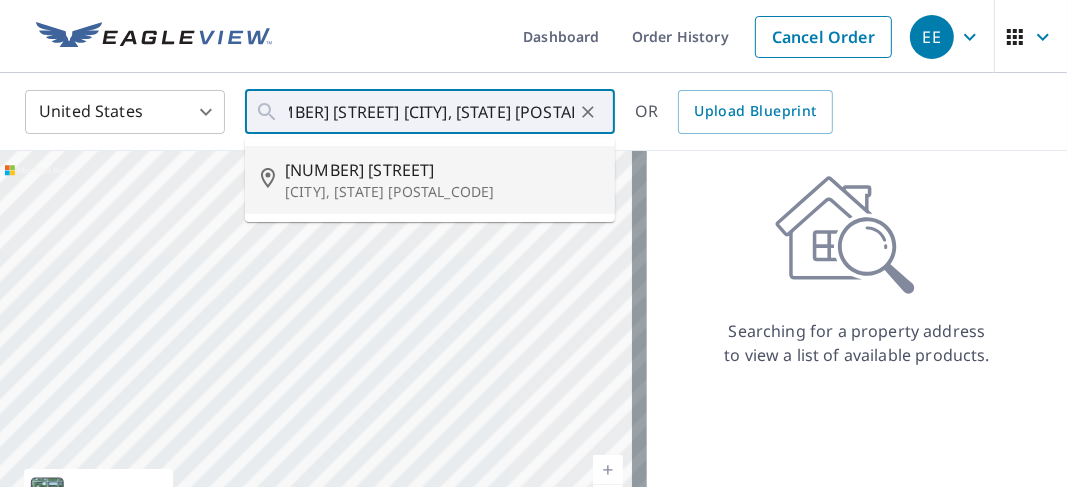 scroll, scrollTop: 0, scrollLeft: 0, axis: both 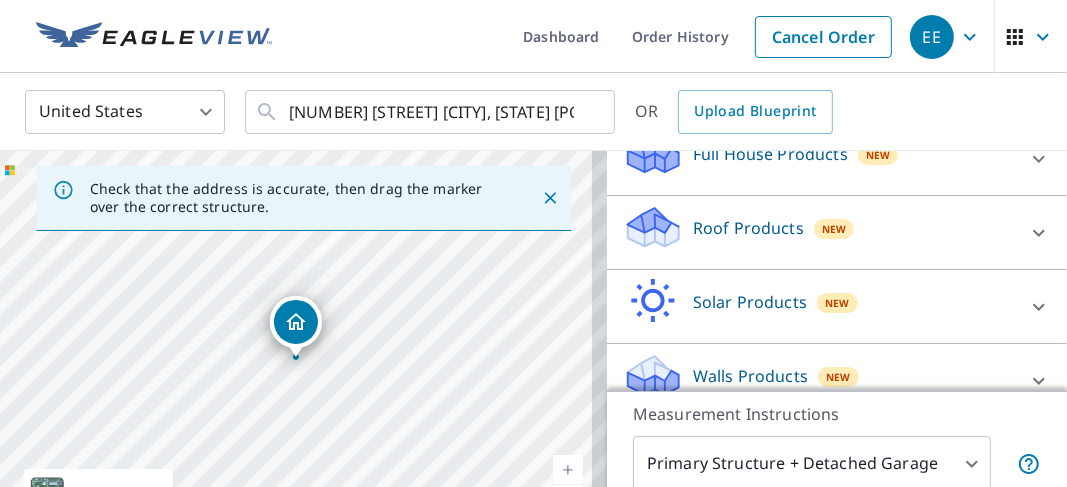 click 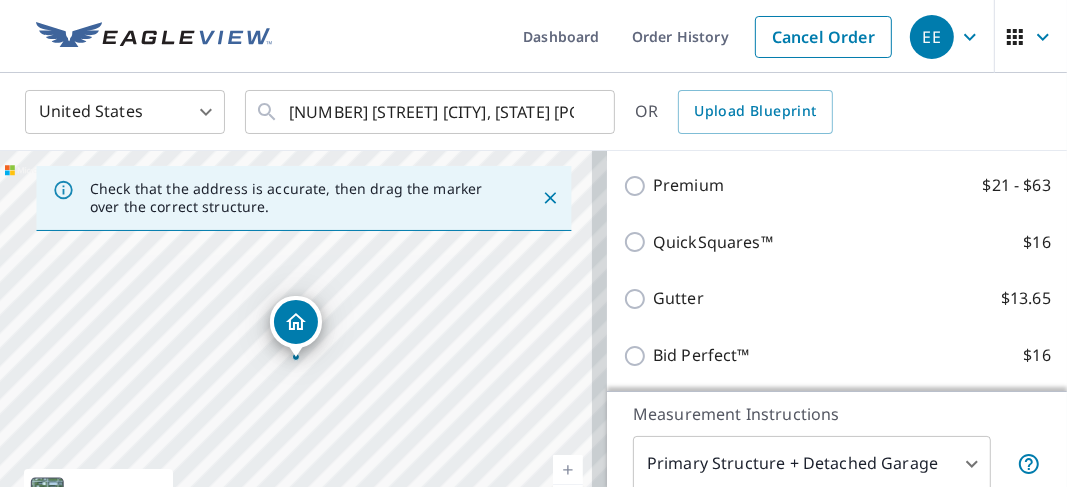 scroll, scrollTop: 460, scrollLeft: 0, axis: vertical 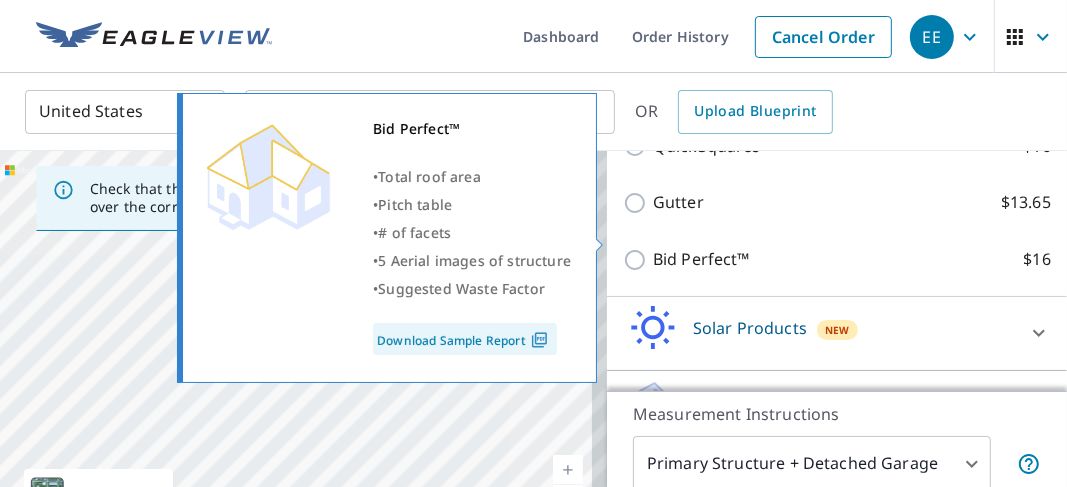 click on "Bid Perfect™ $16" at bounding box center [638, 260] 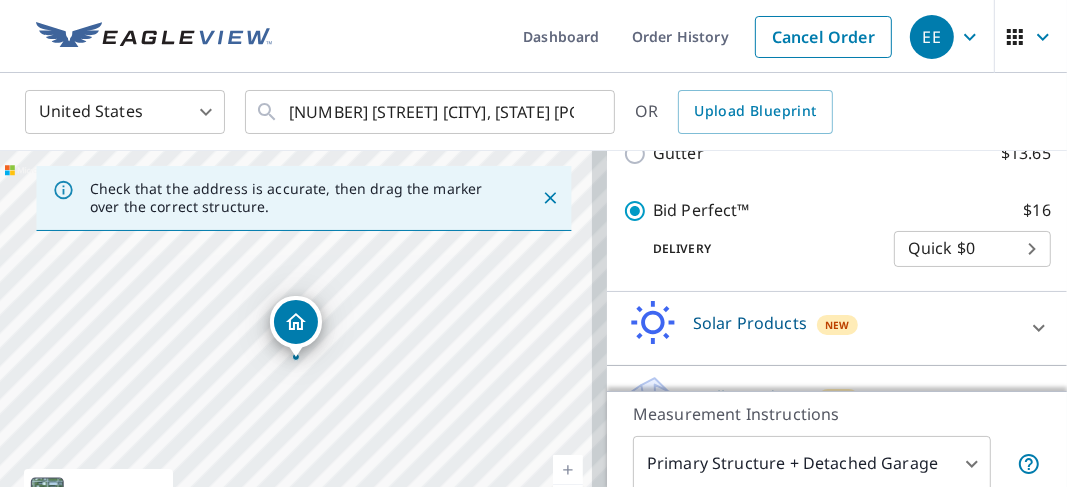 scroll, scrollTop: 555, scrollLeft: 0, axis: vertical 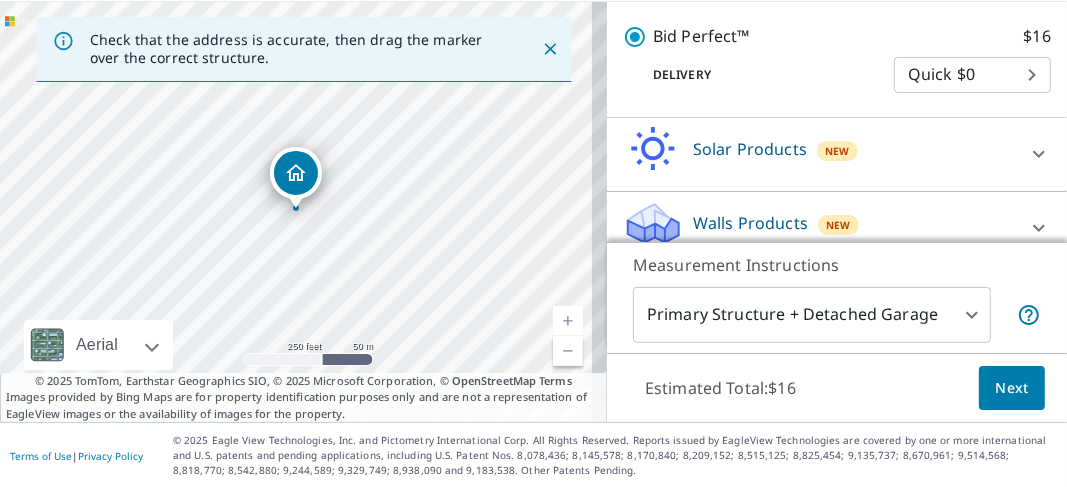 click on "Next" at bounding box center [1012, 388] 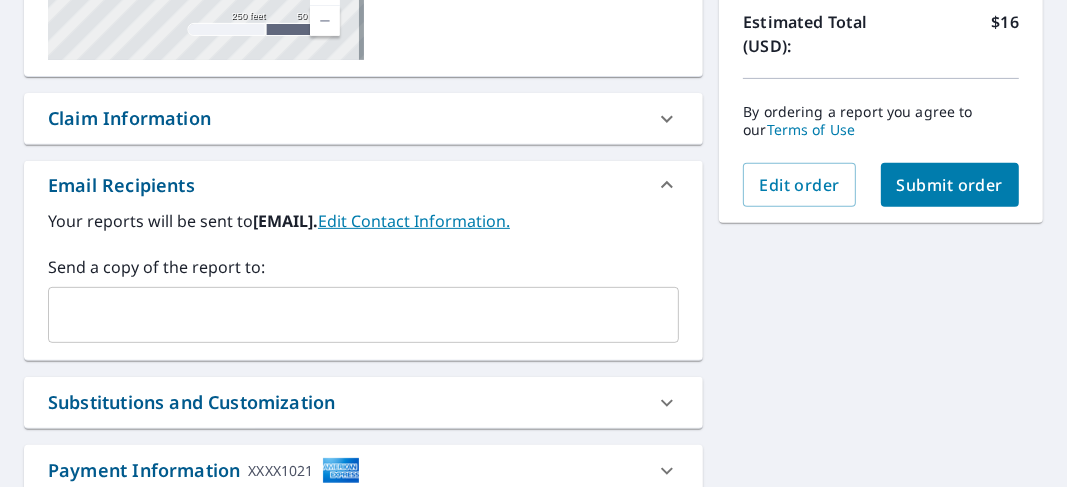 scroll, scrollTop: 561, scrollLeft: 0, axis: vertical 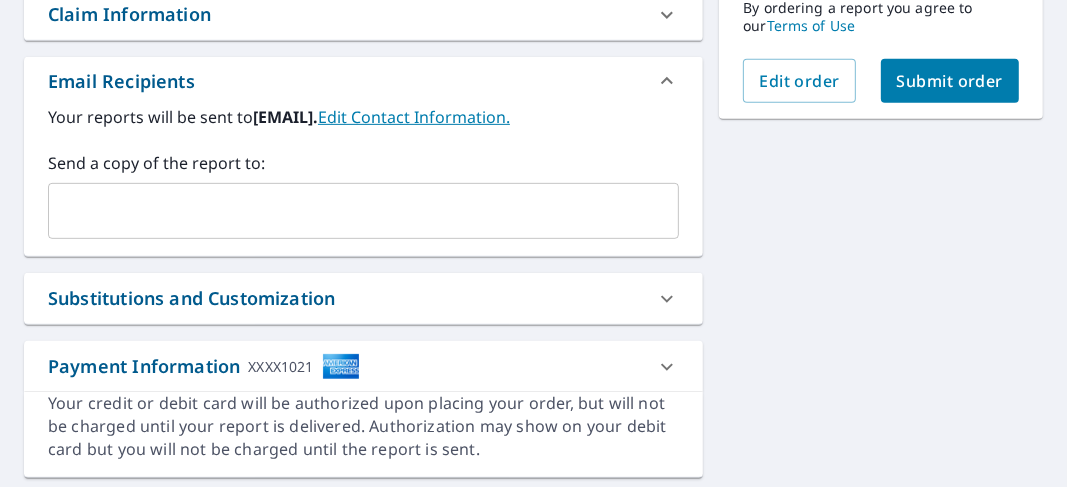 click at bounding box center [348, 211] 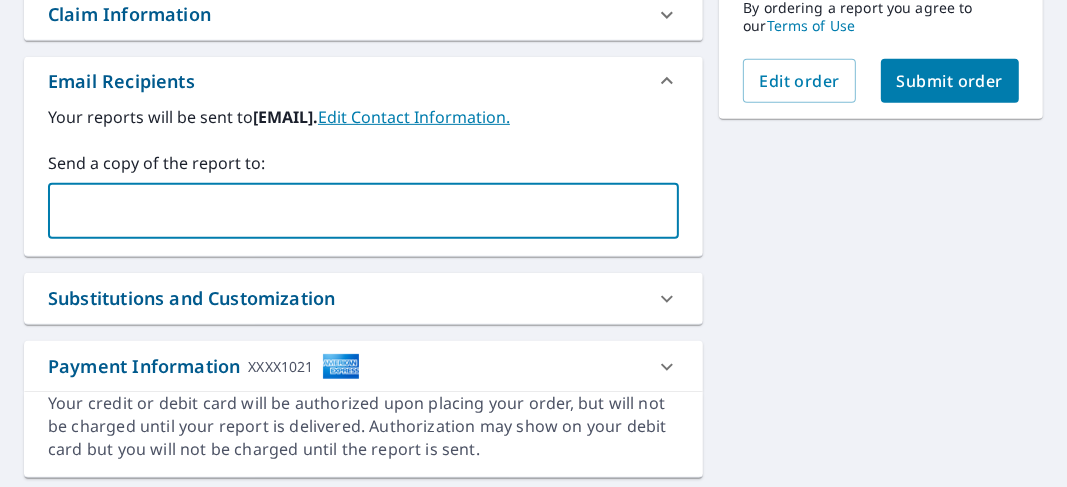 type on "[EMAIL]" 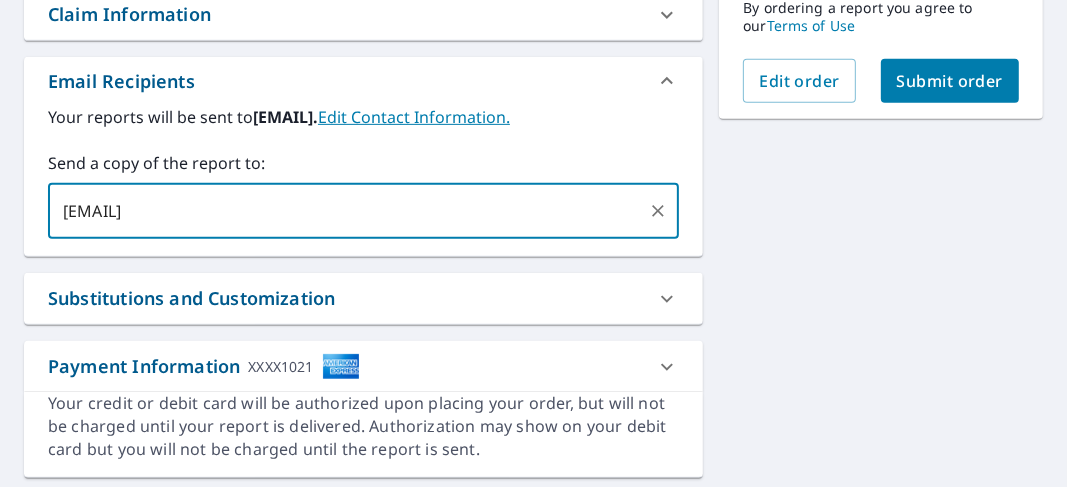 type 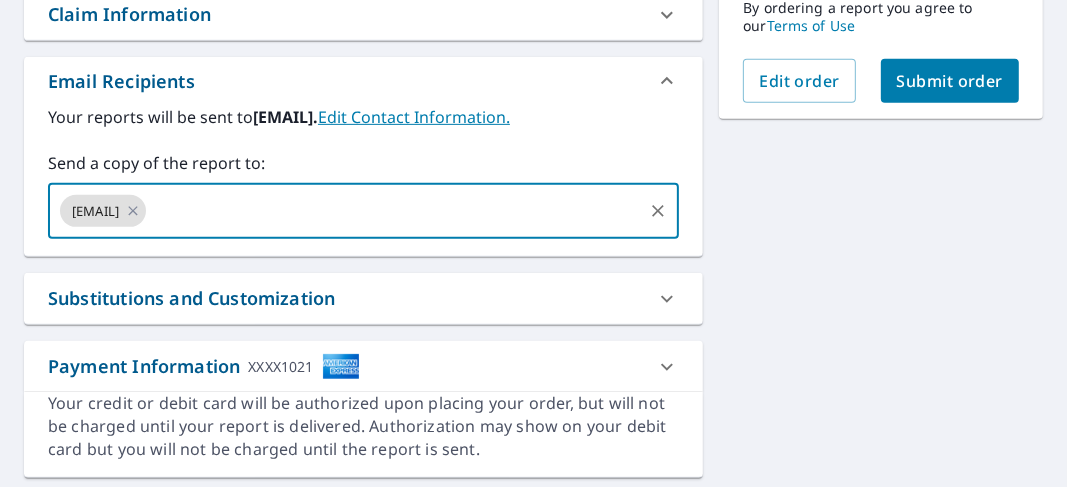 click on "[NUMBER] [STREET] [CITY], [STATE] [POSTAL_CODE] Aerial Road A standard road map Aerial A detailed look from above Labels Labels 250 feet 50 m © 2025 TomTom, © Vexcel Imaging, © 2025 Microsoft Corporation,  © OpenStreetMap Terms PROPERTY TYPE Residential BUILDING ID [NUMBER] [STREET], [CITY], [STATE], [POSTAL_CODE] Changes to structures in last 4 years ( renovations, additions, etc. ) Claim Information Claim number ​ Claim information ​ PO number ​ Date of loss ​ Cat ID ​ Email Recipients Your reports will be sent to  [EMAIL].  Edit Contact Information. Send a copy of the report to: [EMAIL] ​ Substitutions and Customization Roof measurement report substitutions If a Bid Perfect - Residential Report is unavailable send me a QuickSquares Report: Yes No Ask If a QuickSquares Report is unavailable send me a QuickSquares Extended Coverage Report: Yes No Ask If a Residential/Multi-Family Report is unavailable send me a Commercial Report: Yes No Ask Yes No Ask Yes No Ask *" at bounding box center [363, 59] 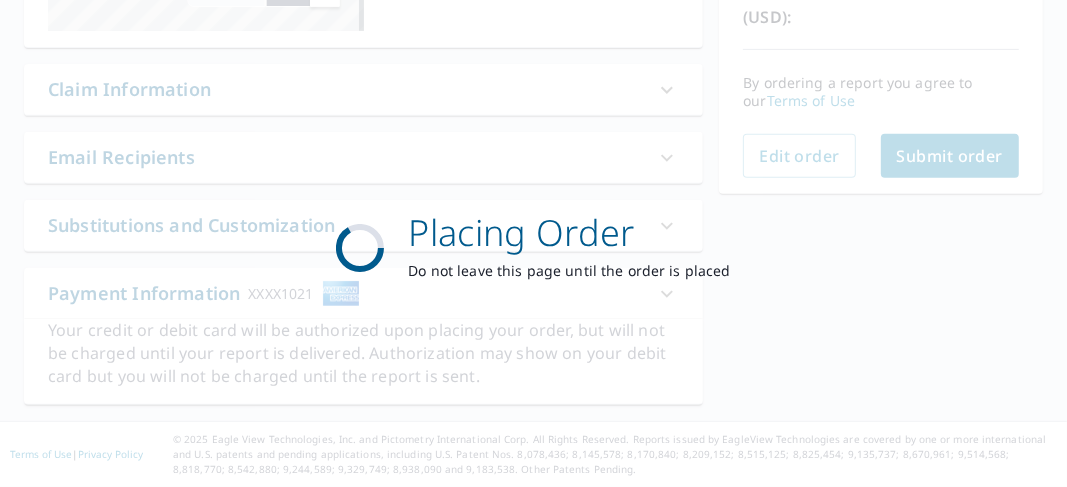 scroll, scrollTop: 482, scrollLeft: 0, axis: vertical 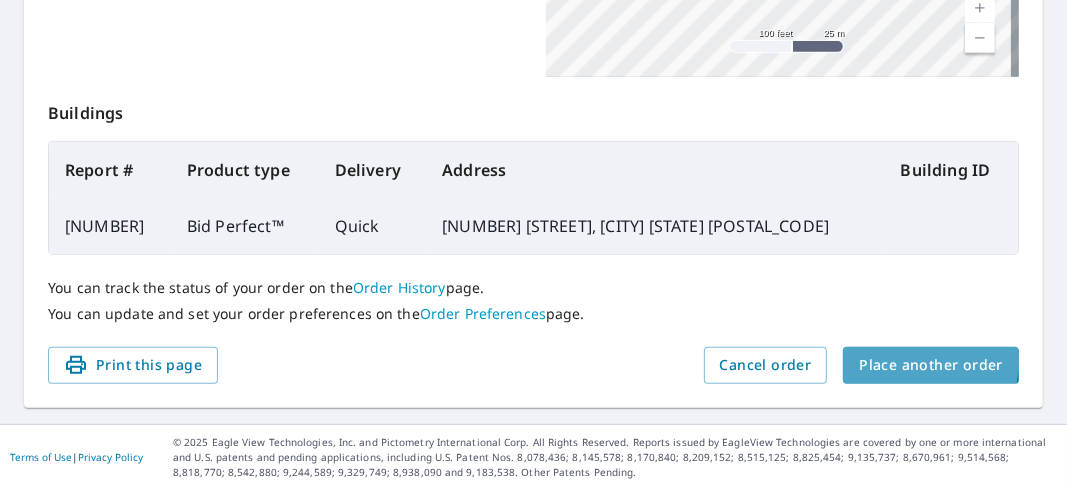 click on "Place another order" at bounding box center [931, 365] 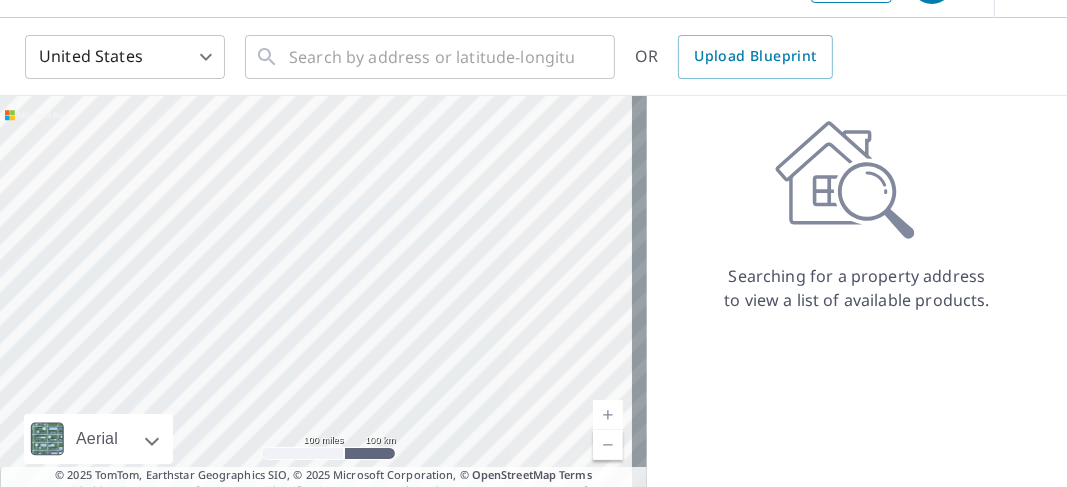 scroll, scrollTop: 0, scrollLeft: 0, axis: both 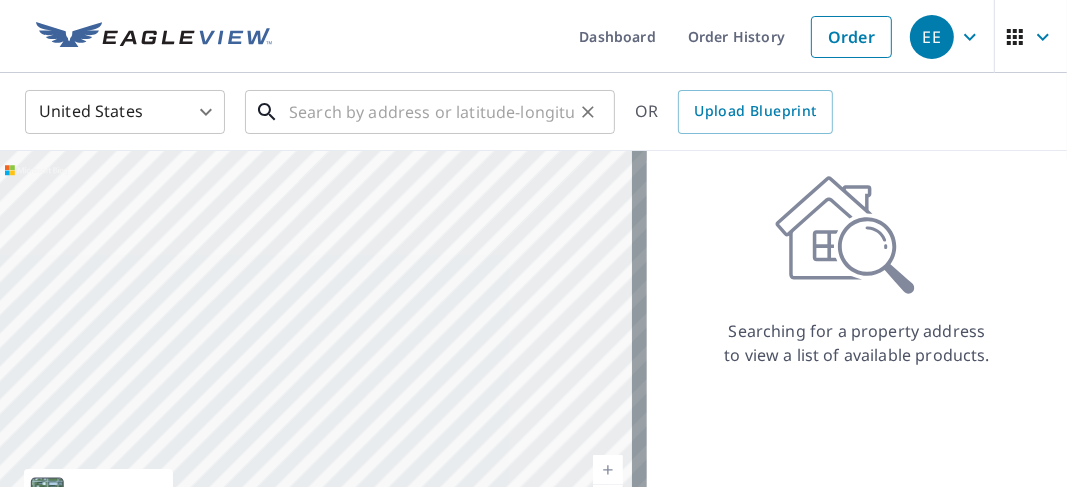 click at bounding box center [431, 112] 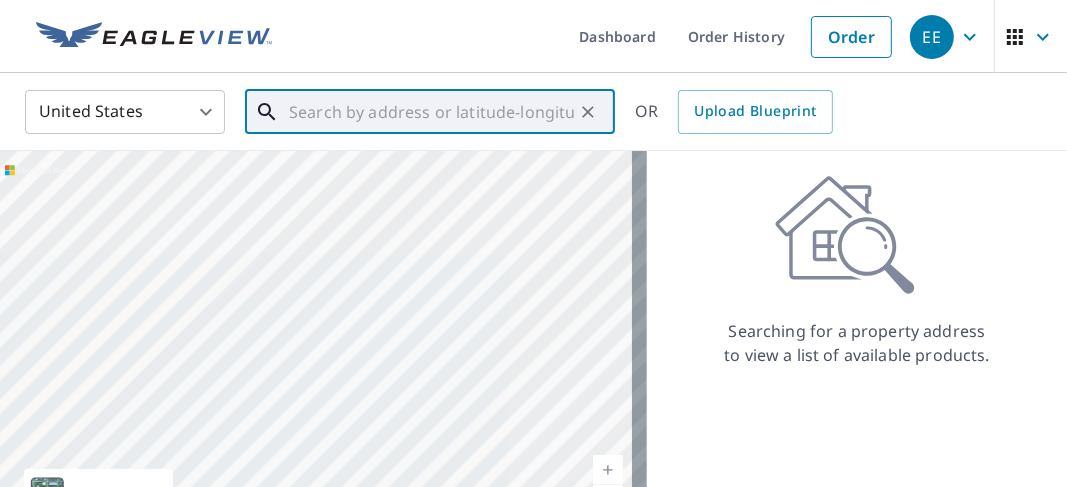 paste on "[NUMBER] [STREET] [CITY], [STATE] [POSTAL_CODE]" 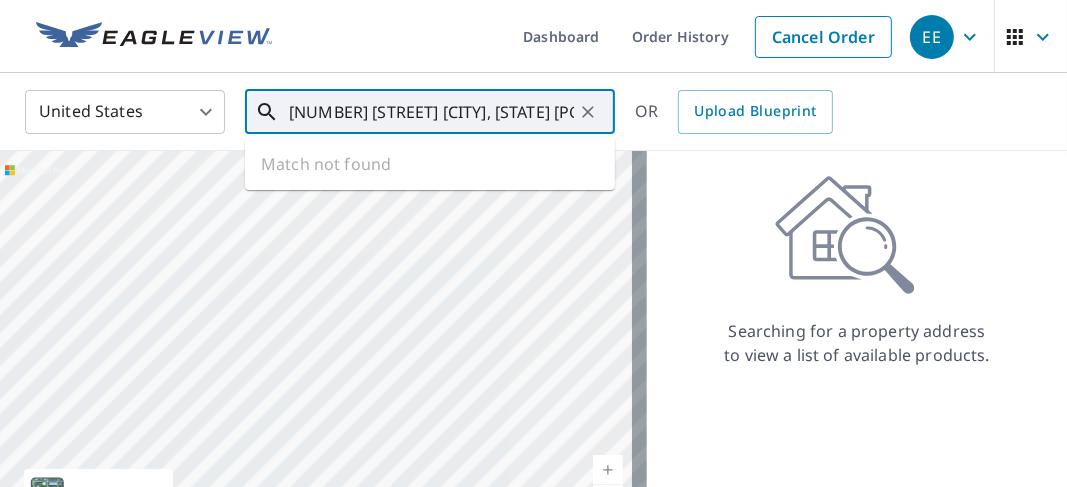 scroll, scrollTop: 0, scrollLeft: 58, axis: horizontal 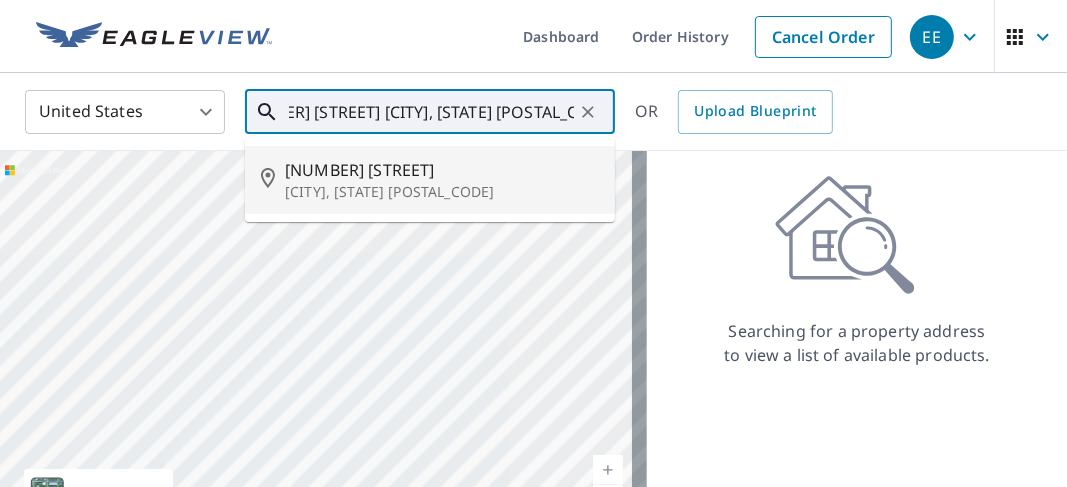 click on "[CITY], [STATE] [POSTAL_CODE]" at bounding box center [442, 192] 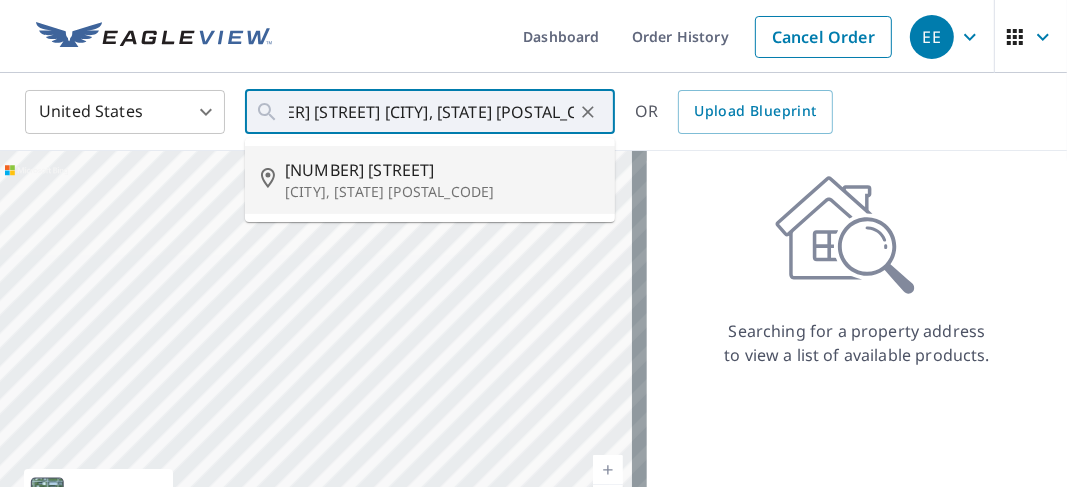 type on "[NUMBER] [STREET] [CITY], [STATE] [POSTAL_CODE]" 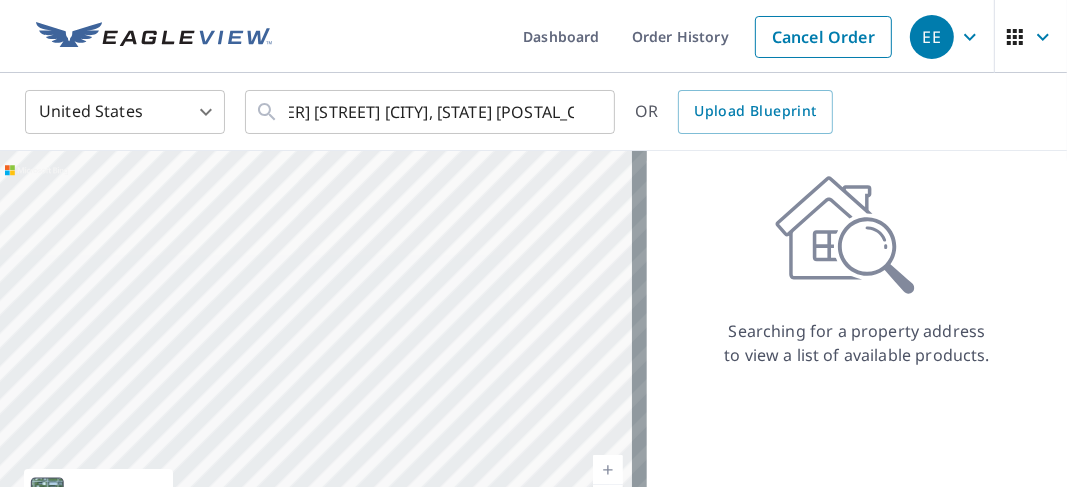 scroll, scrollTop: 0, scrollLeft: 0, axis: both 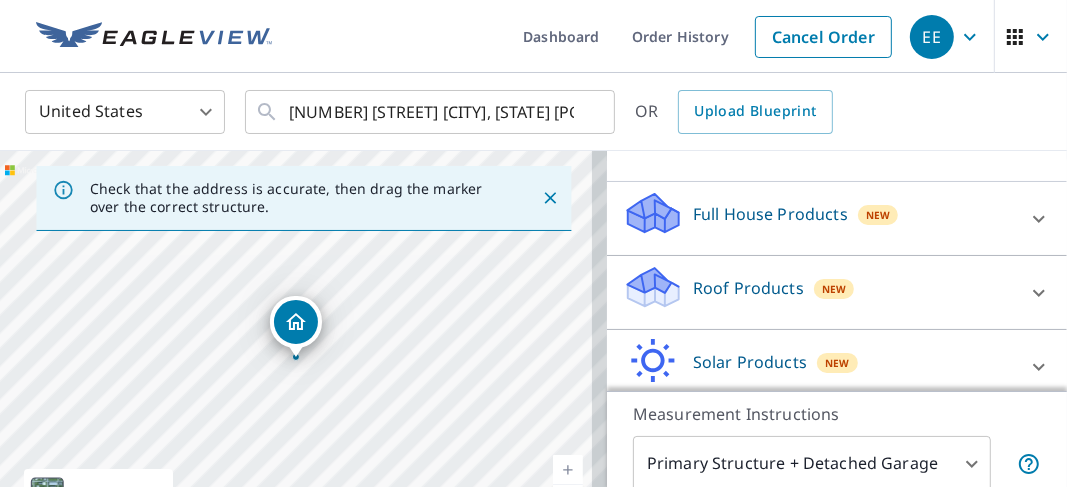 click 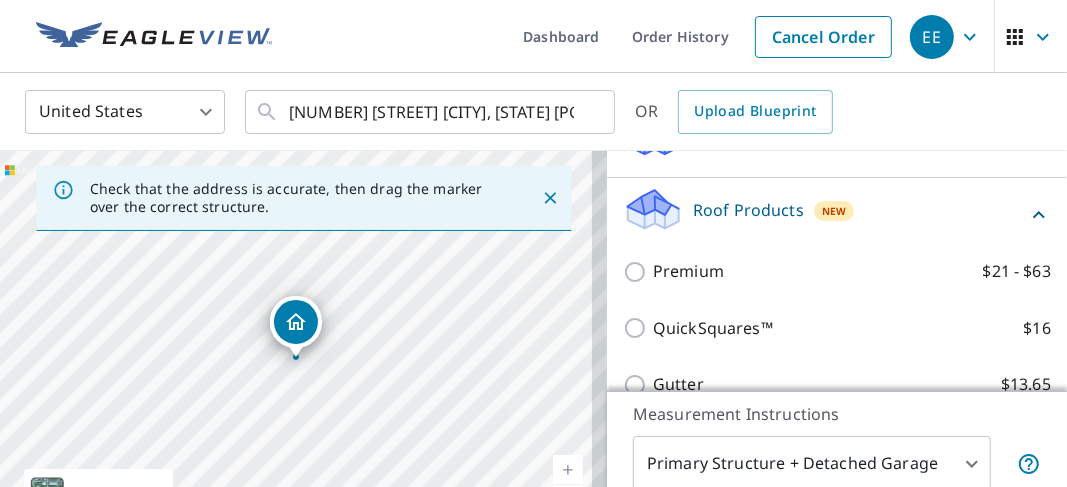 scroll, scrollTop: 400, scrollLeft: 0, axis: vertical 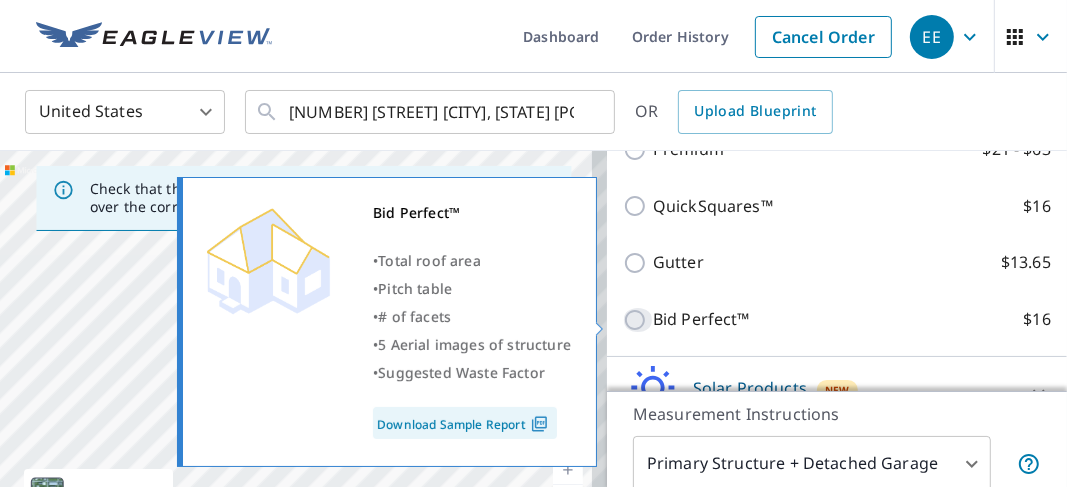 click on "Bid Perfect™ $16" at bounding box center (638, 320) 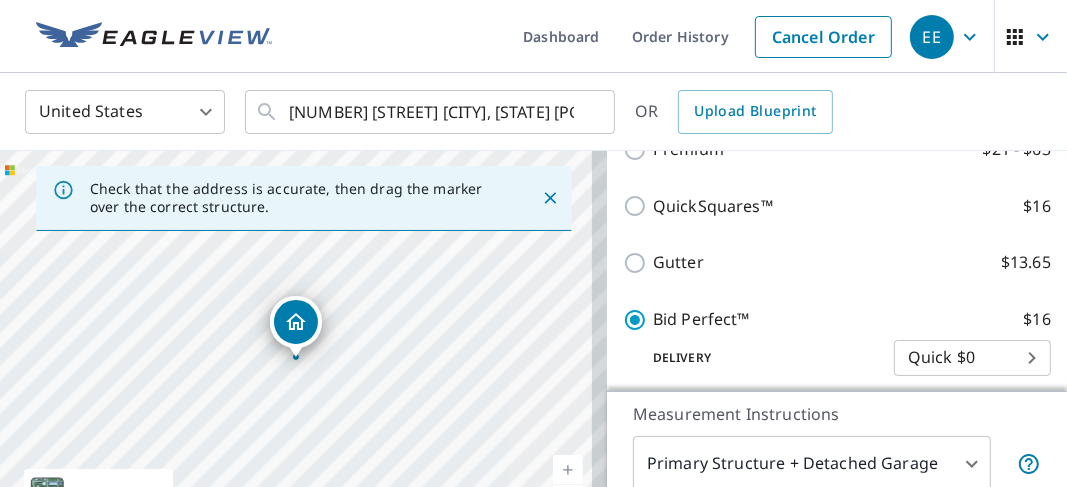 scroll, scrollTop: 578, scrollLeft: 0, axis: vertical 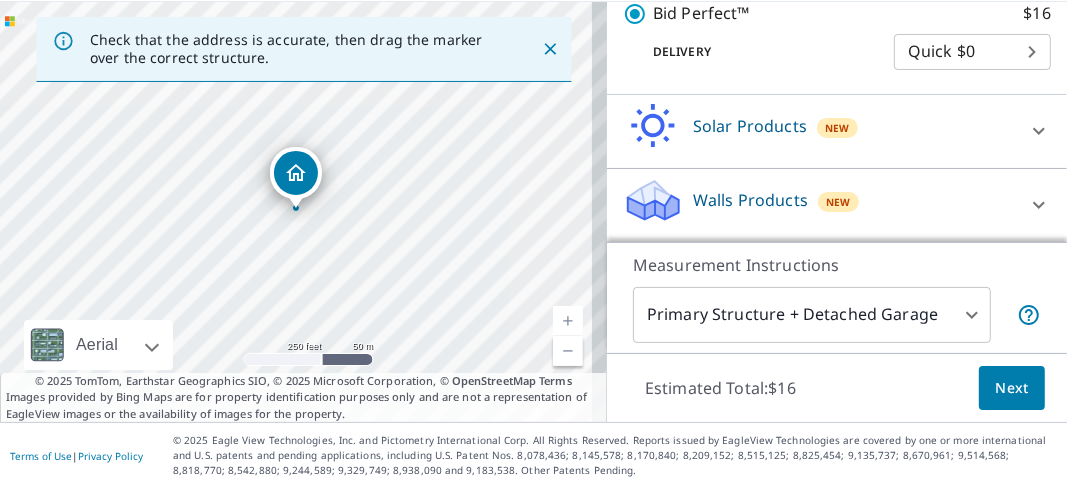 click on "Next" at bounding box center [1012, 388] 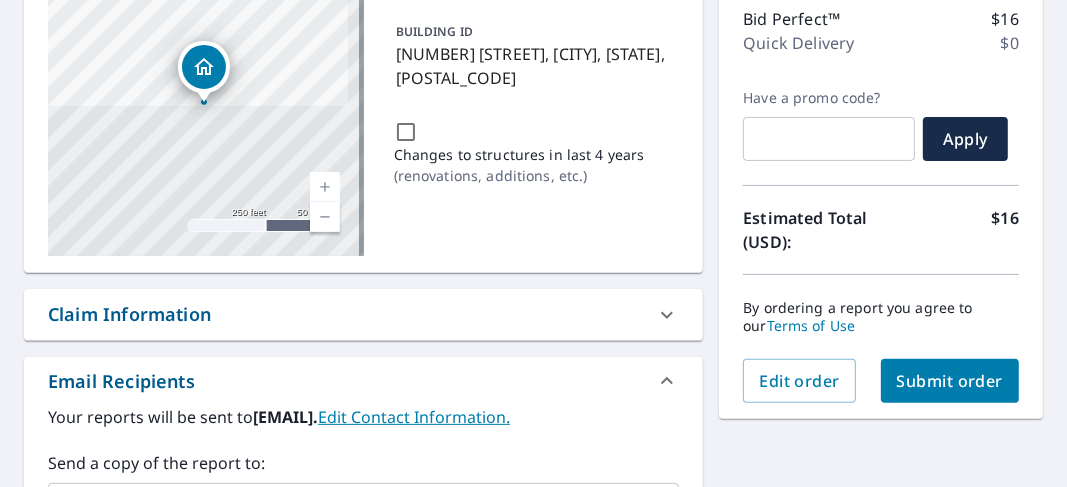 scroll, scrollTop: 461, scrollLeft: 0, axis: vertical 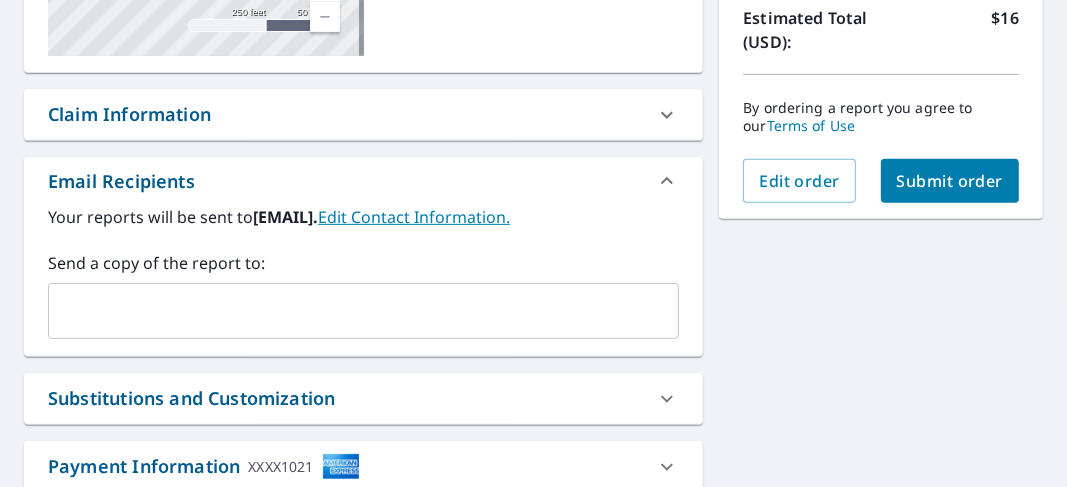 click on "​" at bounding box center (363, 311) 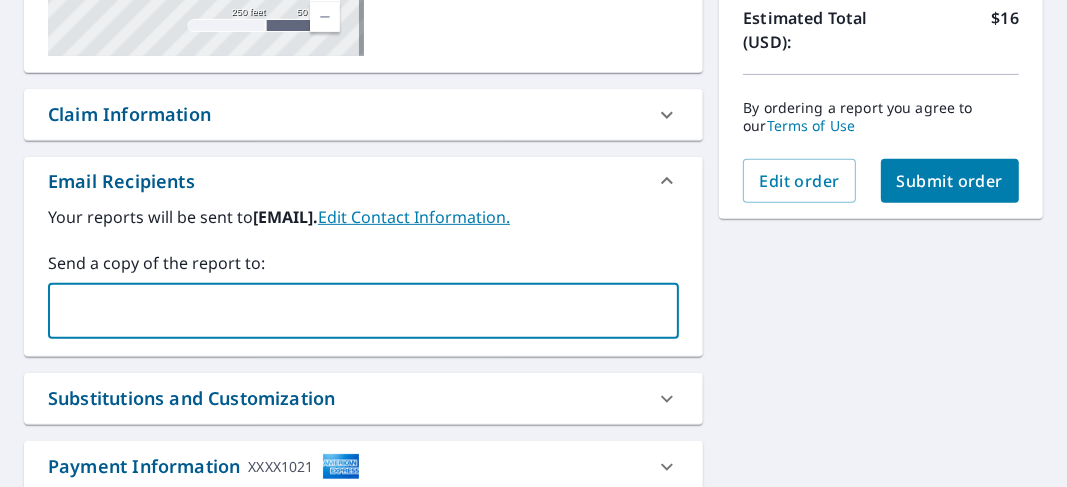 paste on "[NUMBER] [STREET] [CITY], [STATE] [POSTAL_CODE]" 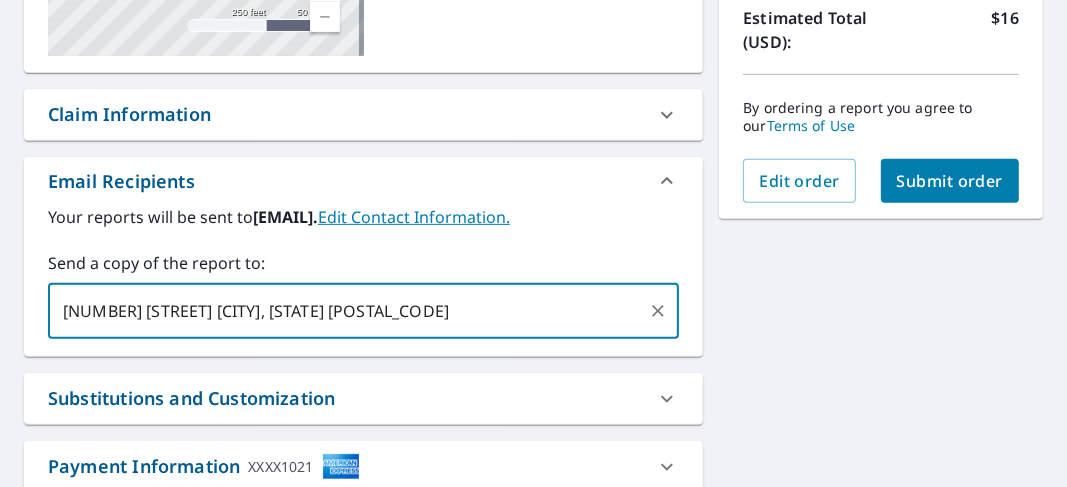 drag, startPoint x: 412, startPoint y: 335, endPoint x: 61, endPoint y: 340, distance: 351.0356 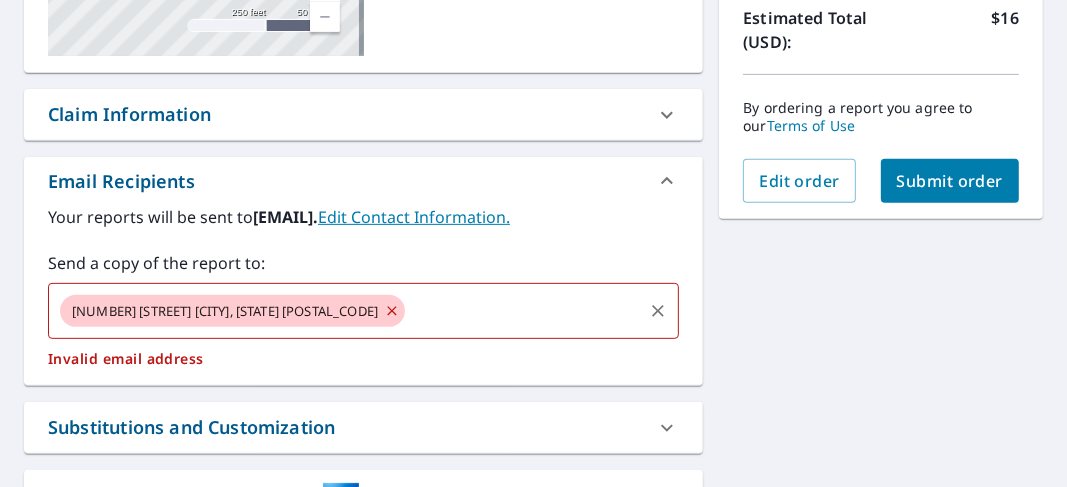 click 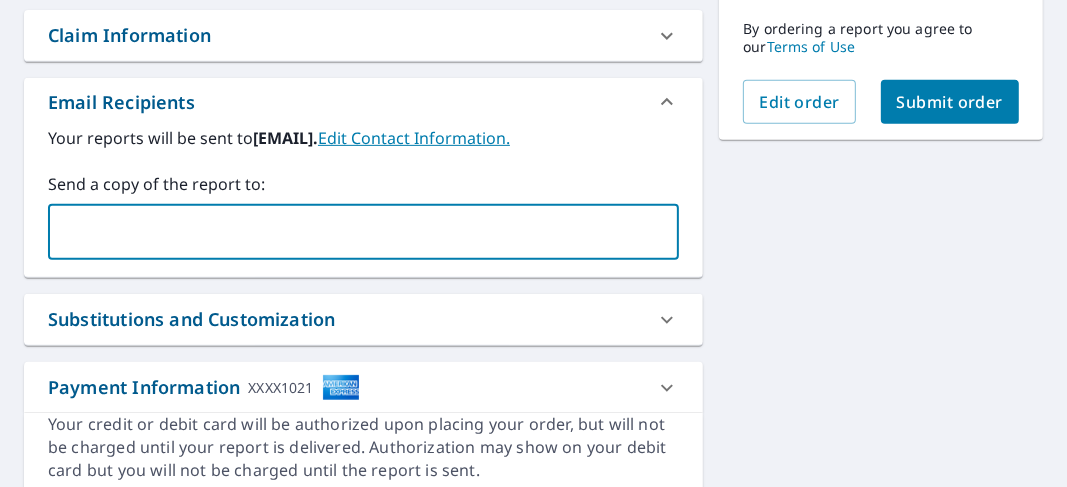 scroll, scrollTop: 561, scrollLeft: 0, axis: vertical 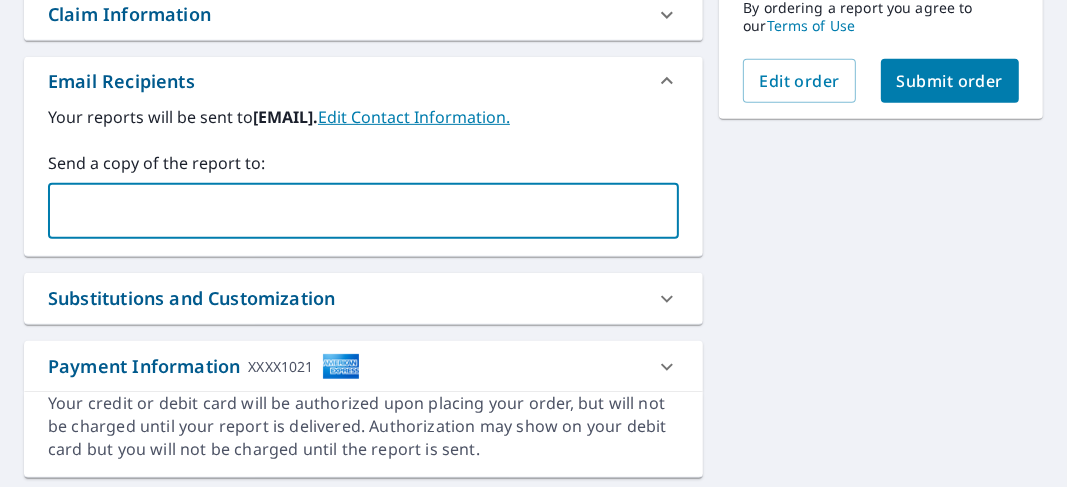 click at bounding box center (348, 211) 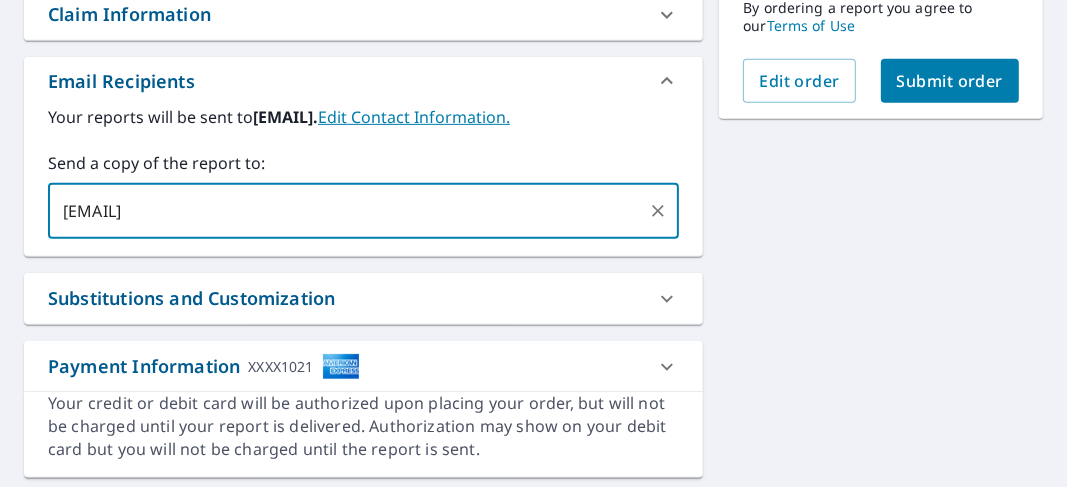 type on "[EMAIL]" 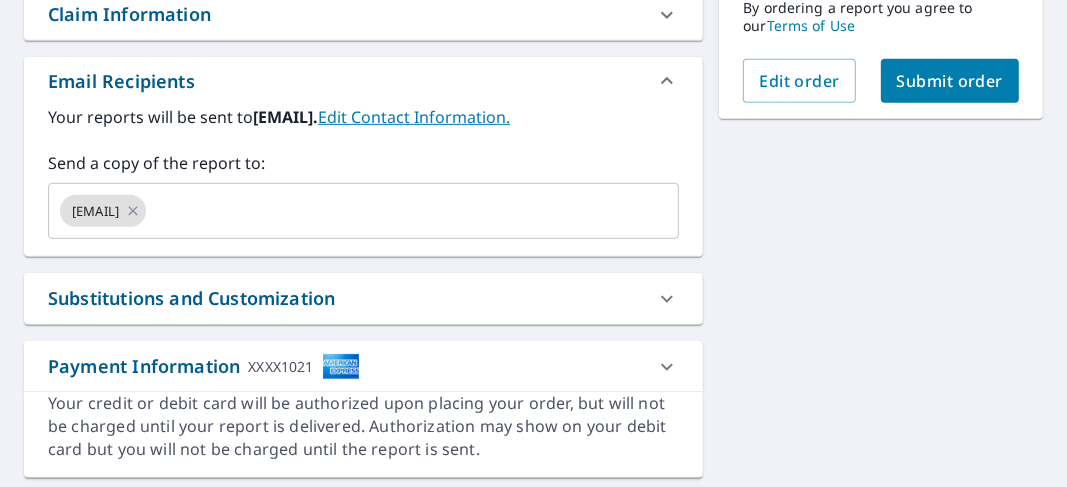 click on "[NUMBER] [STREET] [CITY], [STATE] [POSTAL_CODE] Aerial Road A standard road map Aerial A detailed look from above Labels Labels 250 feet 50 m © 2025 TomTom, © Vexcel Imaging, © 2025 Microsoft Corporation,  © OpenStreetMap Terms PROPERTY TYPE Residential BUILDING ID [NUMBER] [STREET], [CITY], [STATE], [POSTAL_CODE] Changes to structures in last 4 years ( renovations, additions, etc. ) Claim Information Claim number ​ Claim information ​ PO number ​ Date of loss ​ Cat ID ​ Email Recipients Your reports will be sent to  [EMAIL].  Edit Contact Information. Send a copy of the report to: [EMAIL] ​ Substitutions and Customization Roof measurement report substitutions If a Bid Perfect - Residential Report is unavailable send me a QuickSquares Report: Yes No Ask If a QuickSquares Report is unavailable send me a QuickSquares Extended Coverage Report: Yes No Ask If a Residential/Multi-Family Report is unavailable send me a Commercial Report: Yes No Ask Yes No Ask Yes No Ask *" at bounding box center (363, 59) 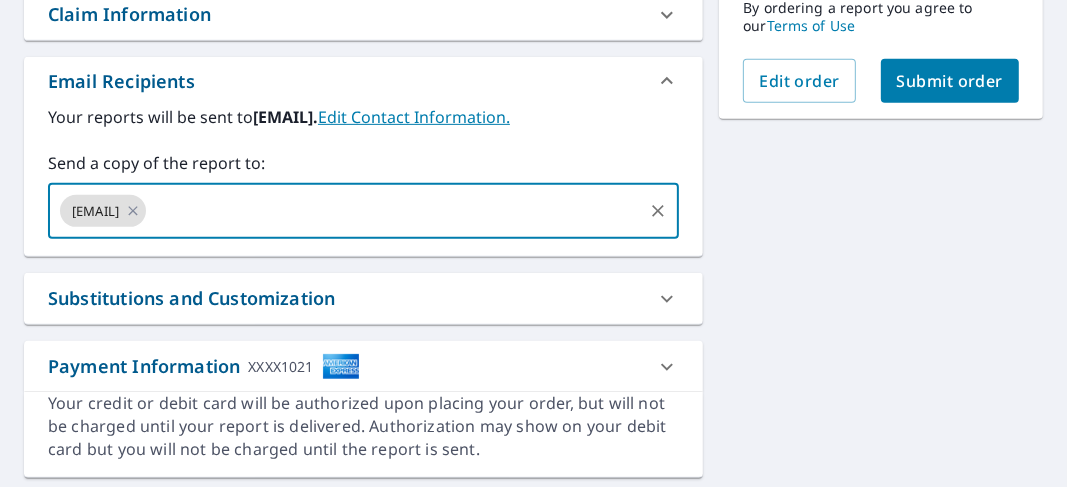 click on "Submit order" at bounding box center (950, 81) 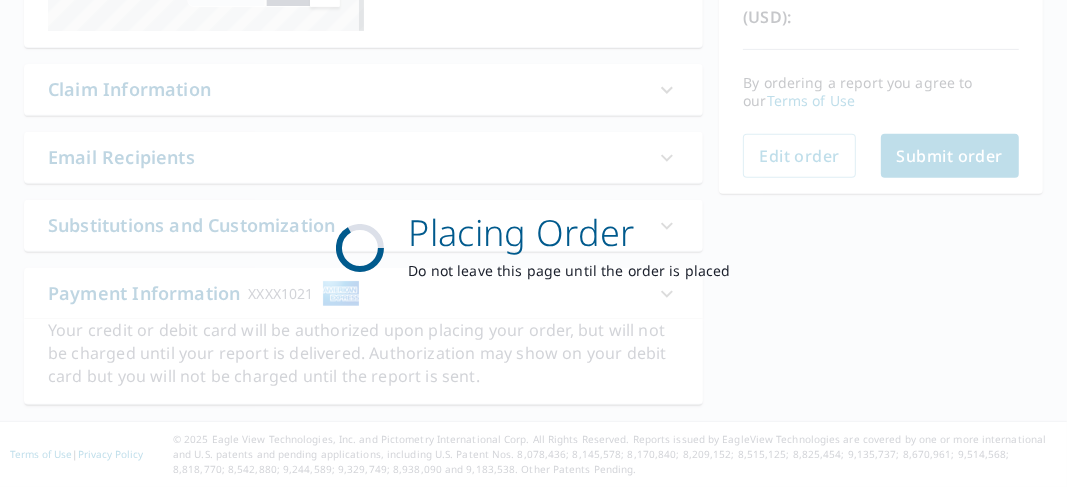 scroll, scrollTop: 482, scrollLeft: 0, axis: vertical 